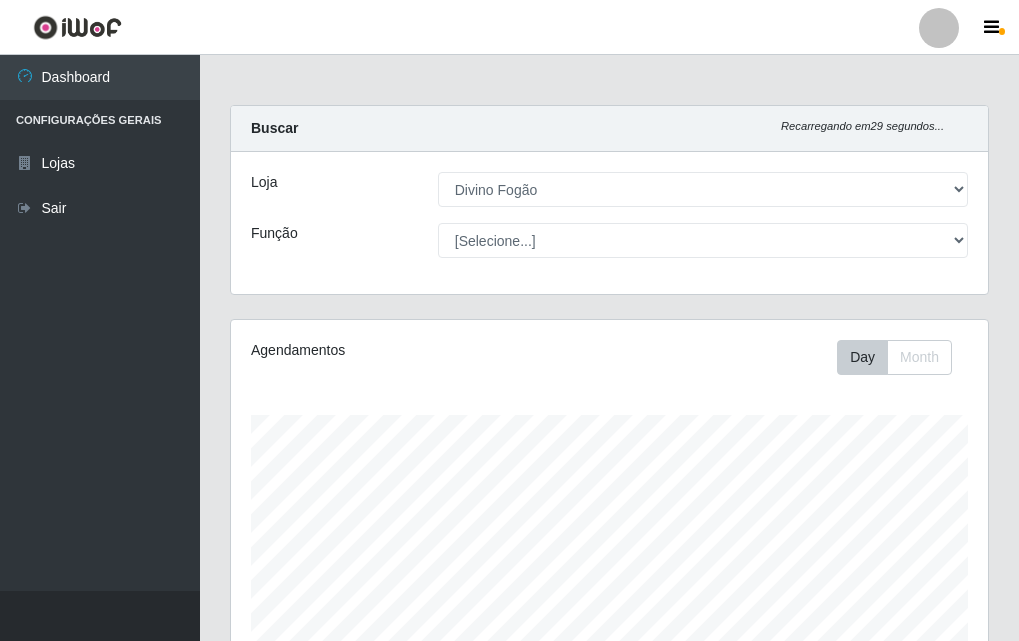 select on "499" 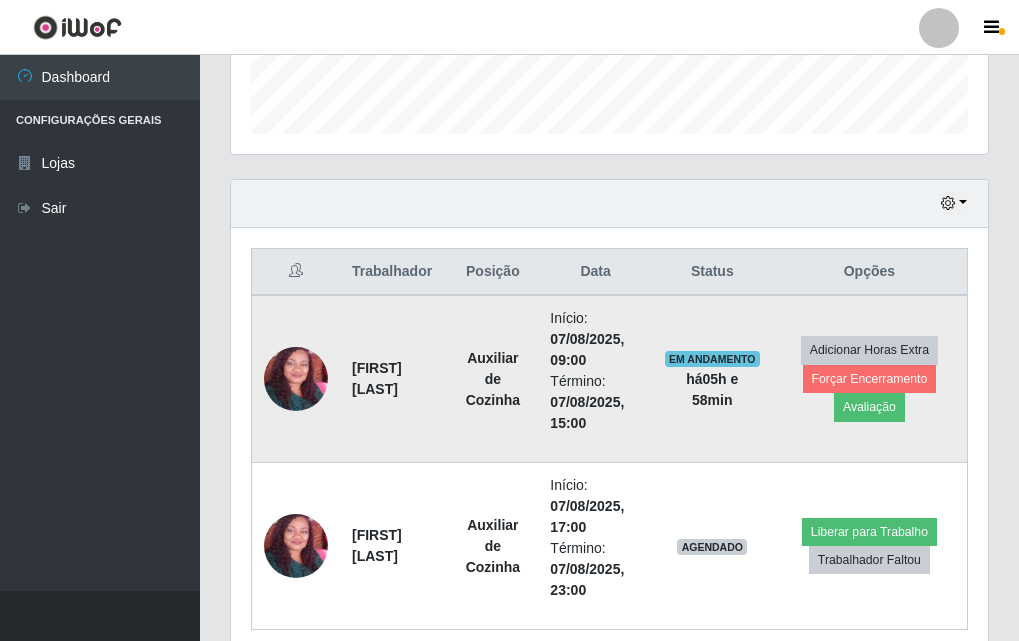 scroll, scrollTop: 999585, scrollLeft: 999243, axis: both 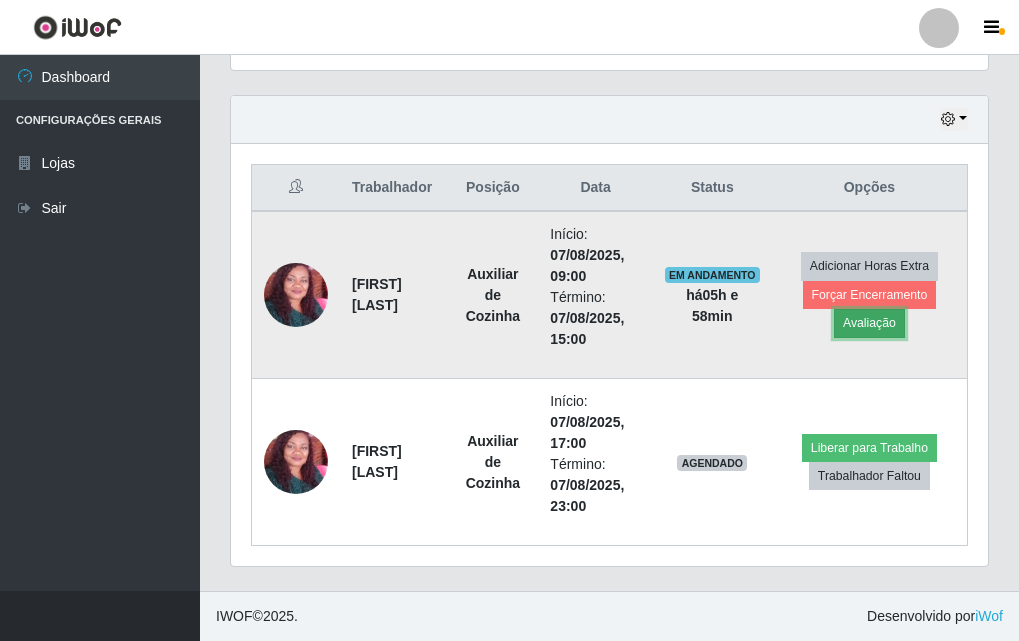 click on "Avaliação" at bounding box center (869, 323) 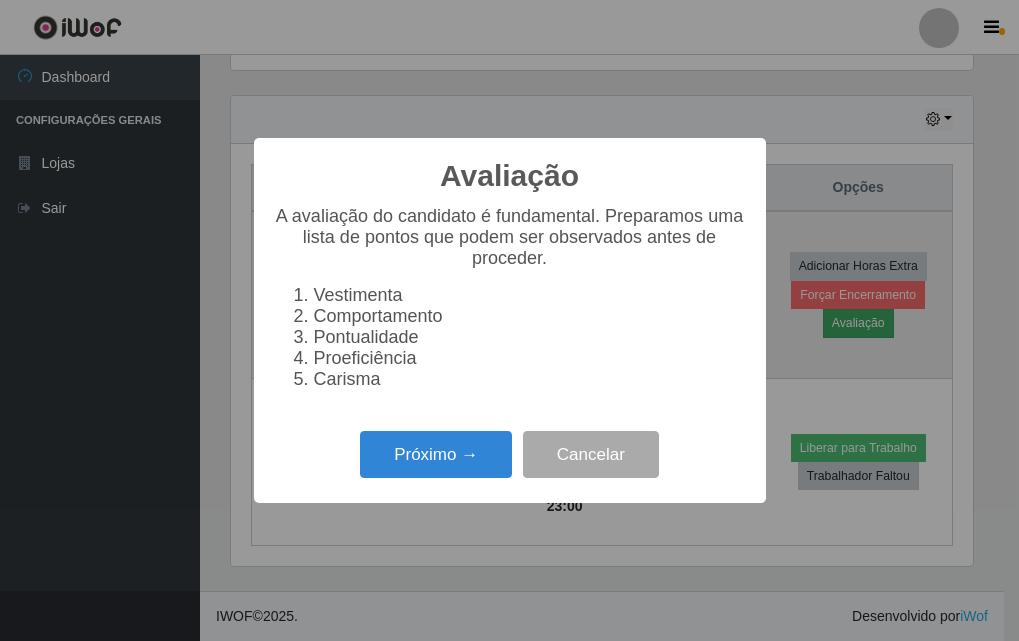 scroll, scrollTop: 999585, scrollLeft: 999253, axis: both 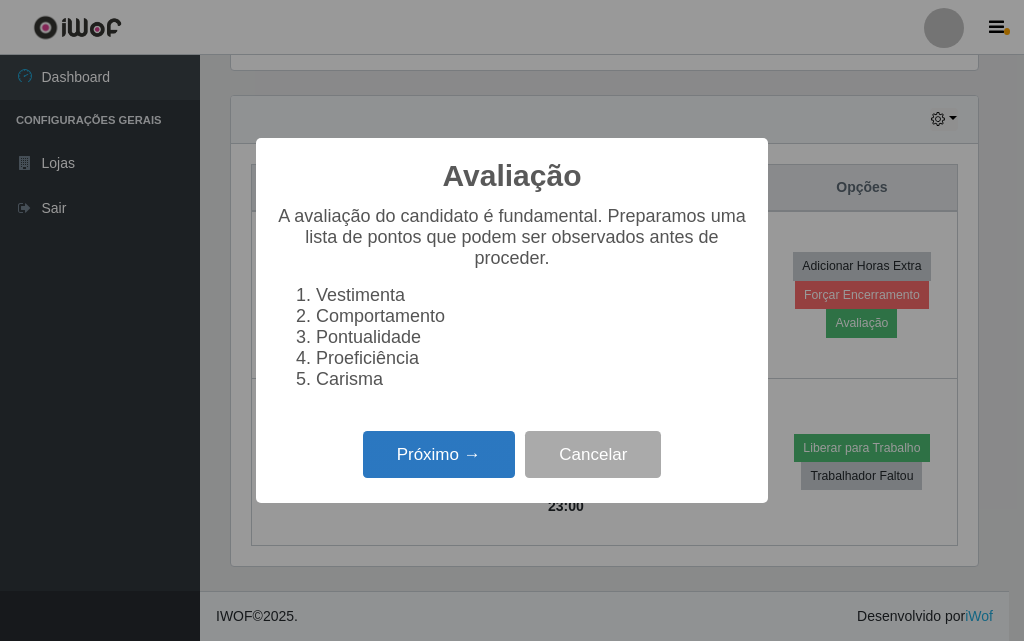 click on "Próximo →" at bounding box center (439, 454) 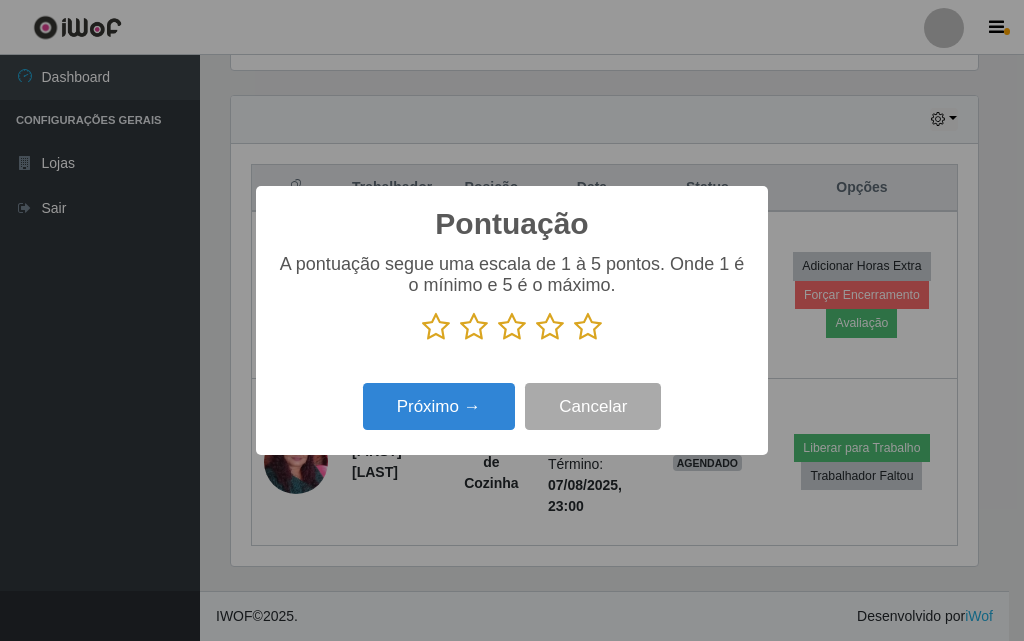 scroll, scrollTop: 999585, scrollLeft: 999253, axis: both 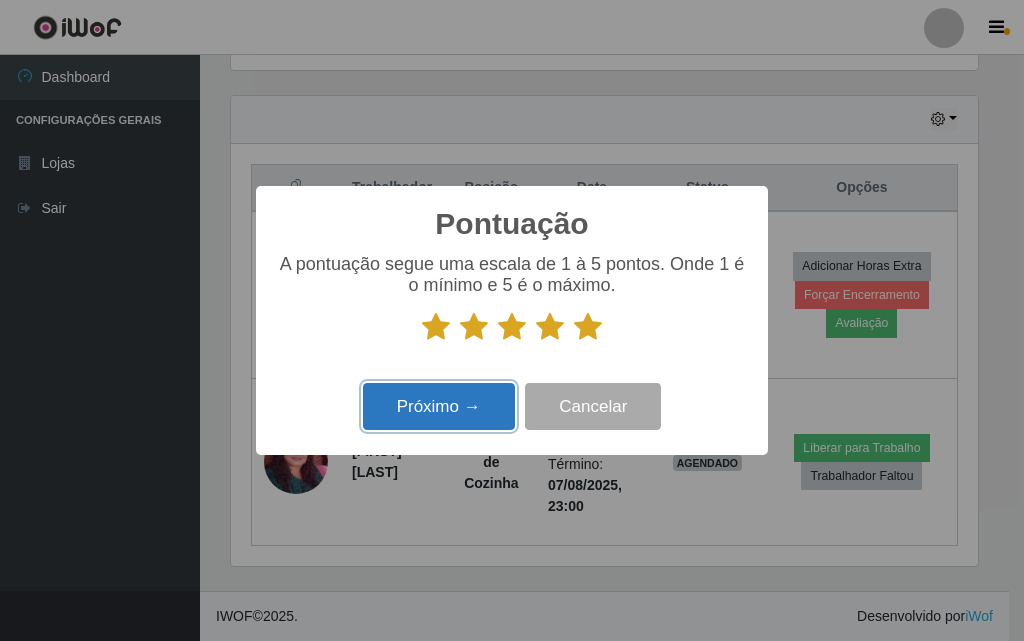 click on "Próximo →" at bounding box center [439, 406] 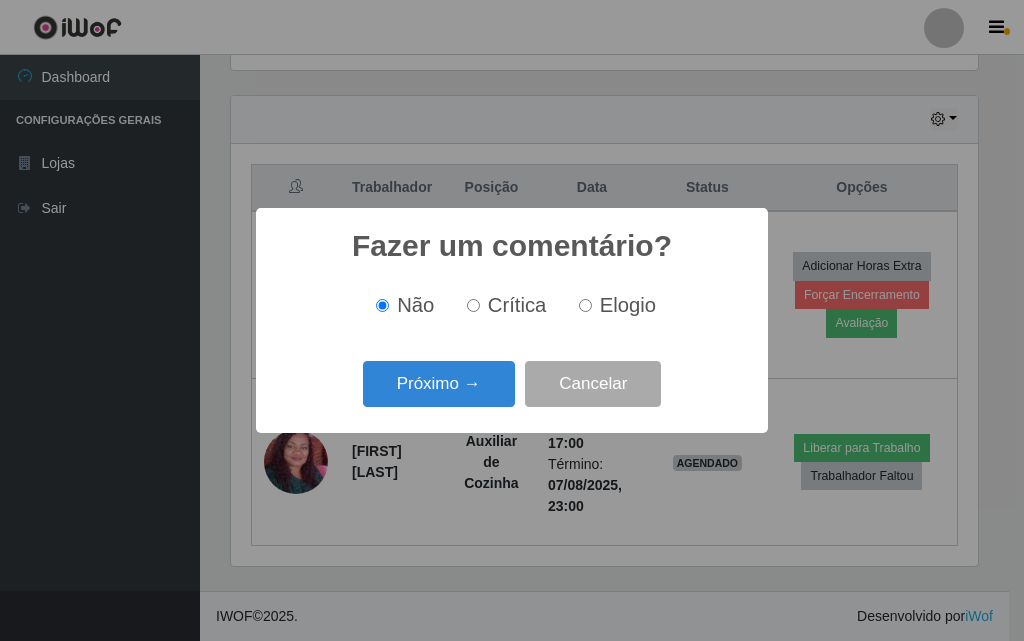 scroll, scrollTop: 999585, scrollLeft: 999253, axis: both 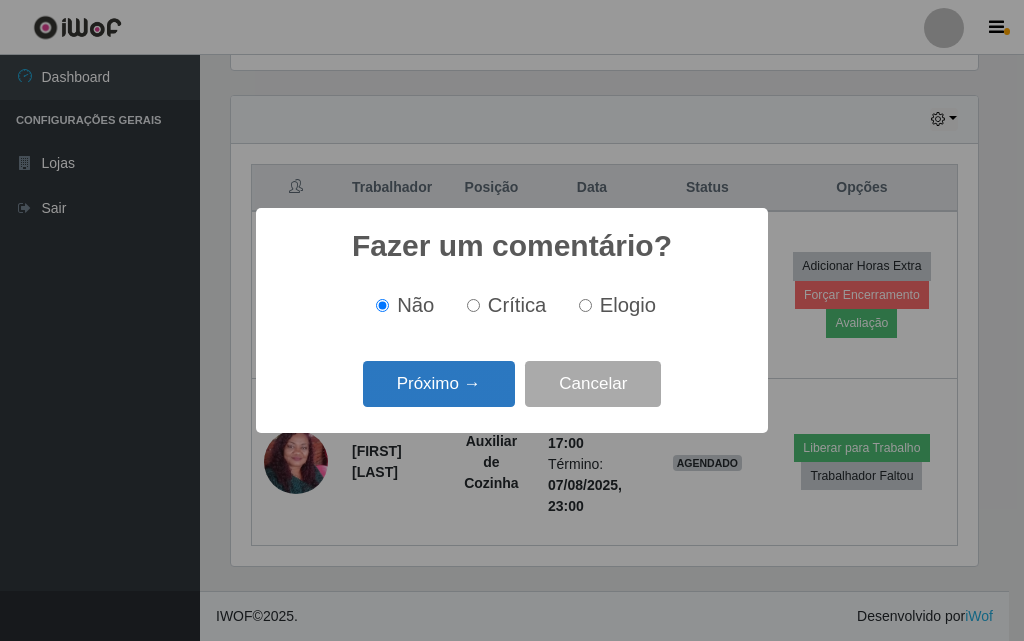 click on "Próximo →" at bounding box center [439, 384] 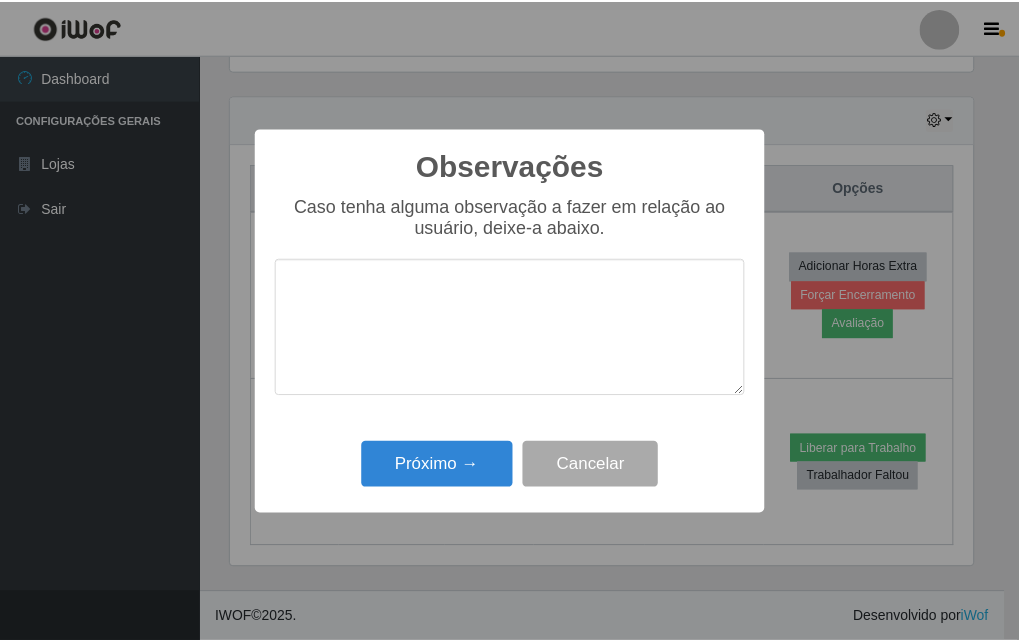 scroll, scrollTop: 999585, scrollLeft: 999253, axis: both 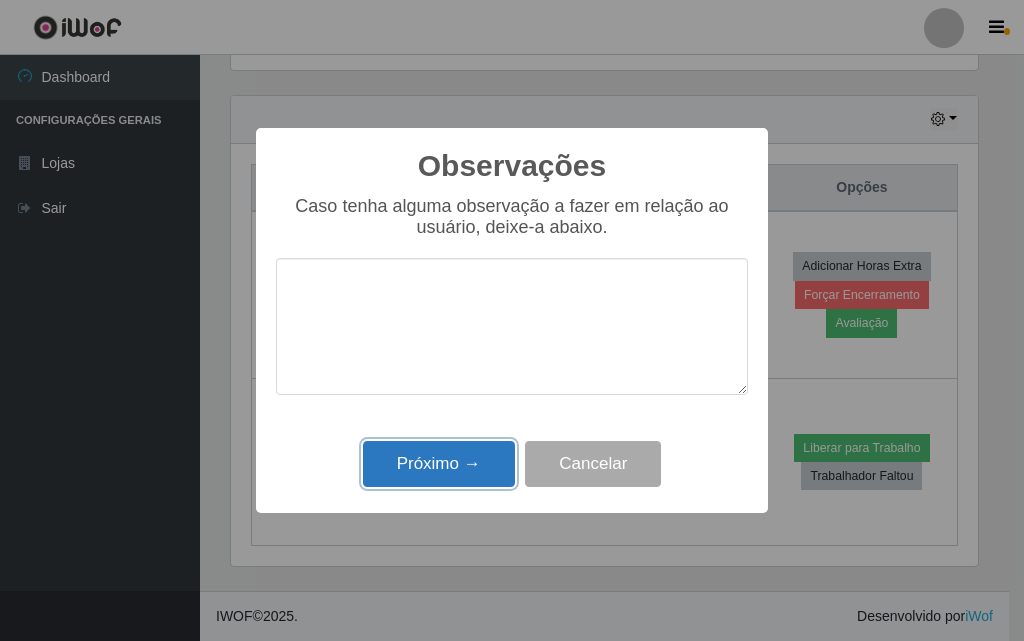 click on "Próximo →" at bounding box center (439, 464) 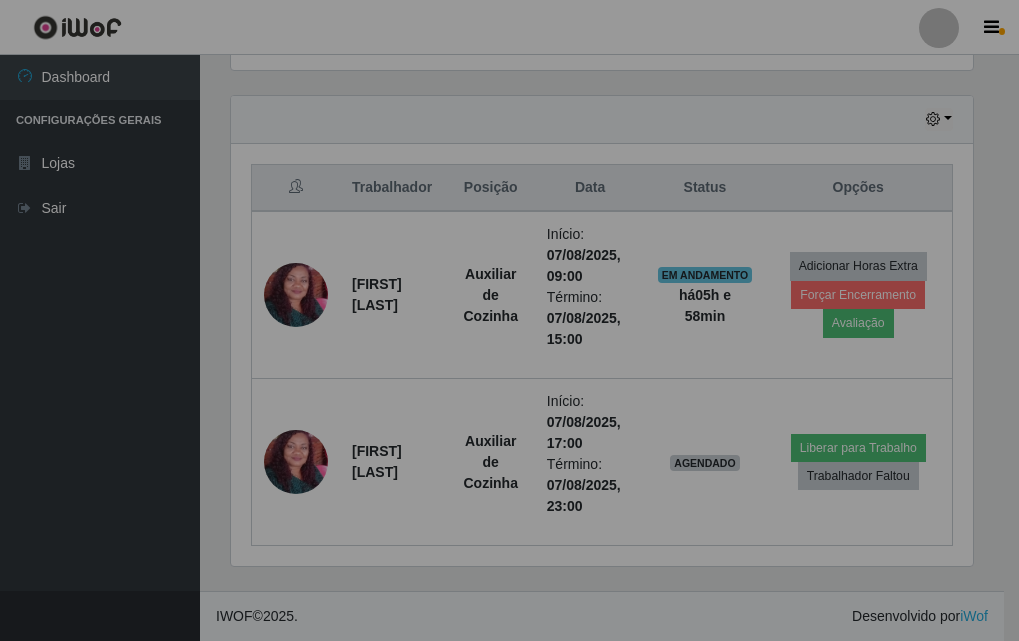 scroll, scrollTop: 999585, scrollLeft: 999243, axis: both 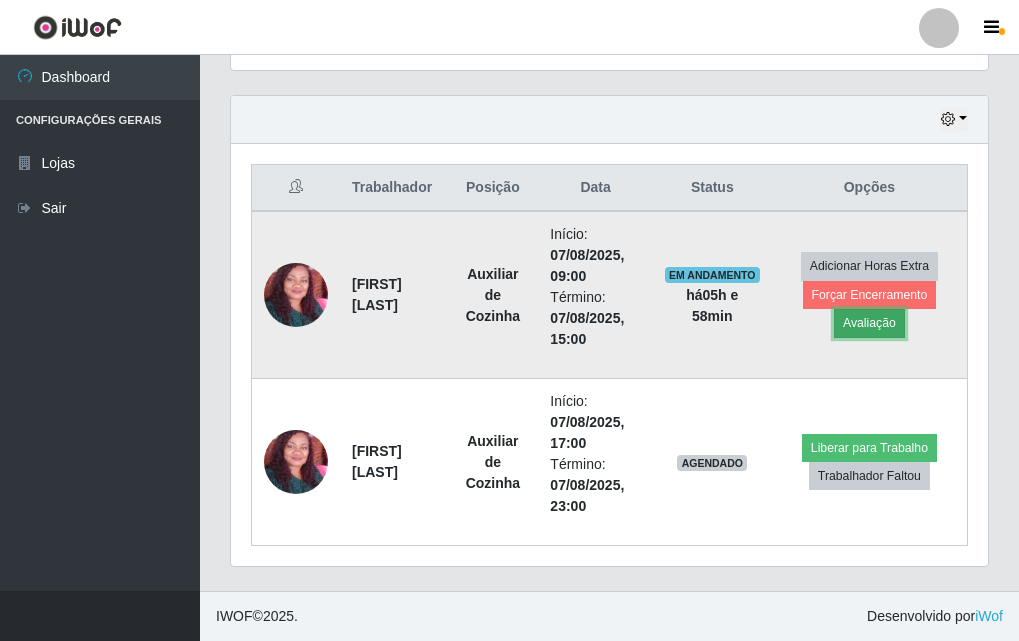 click on "Avaliação" at bounding box center (869, 323) 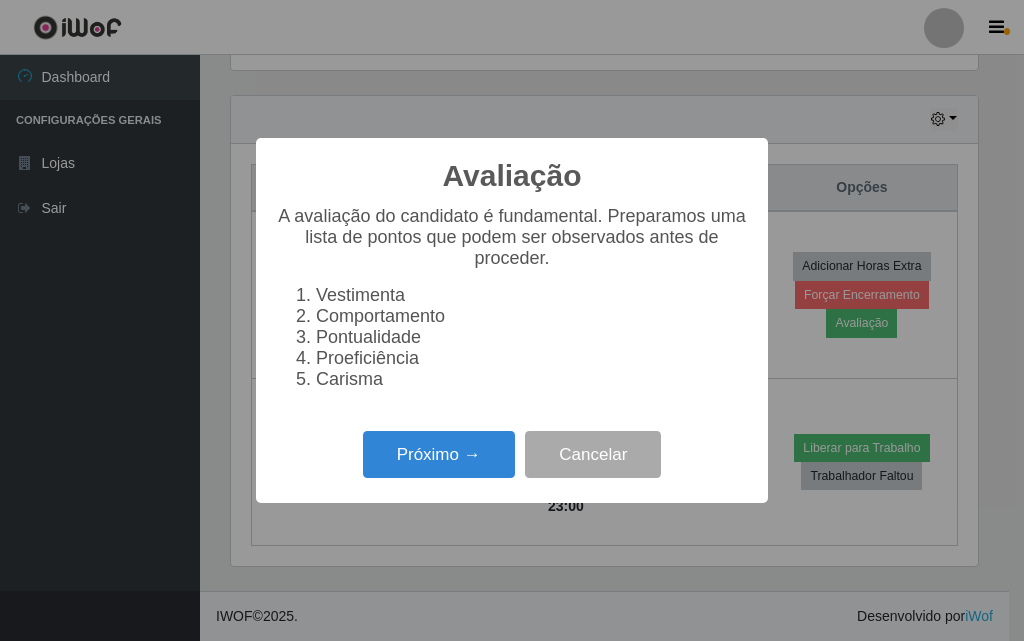 scroll, scrollTop: 999585, scrollLeft: 999253, axis: both 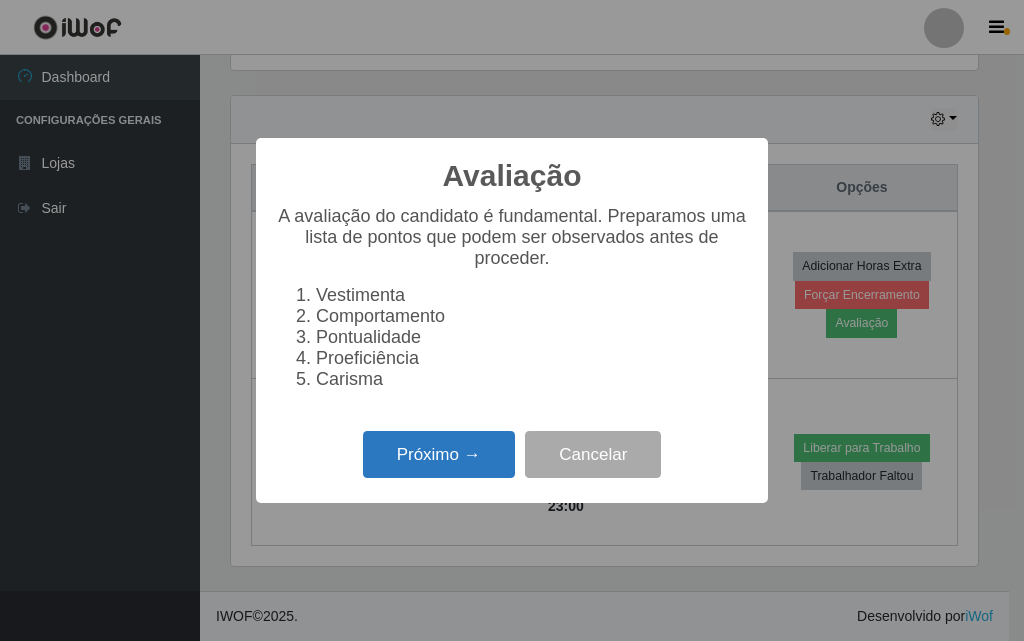 click on "Próximo →" at bounding box center (439, 454) 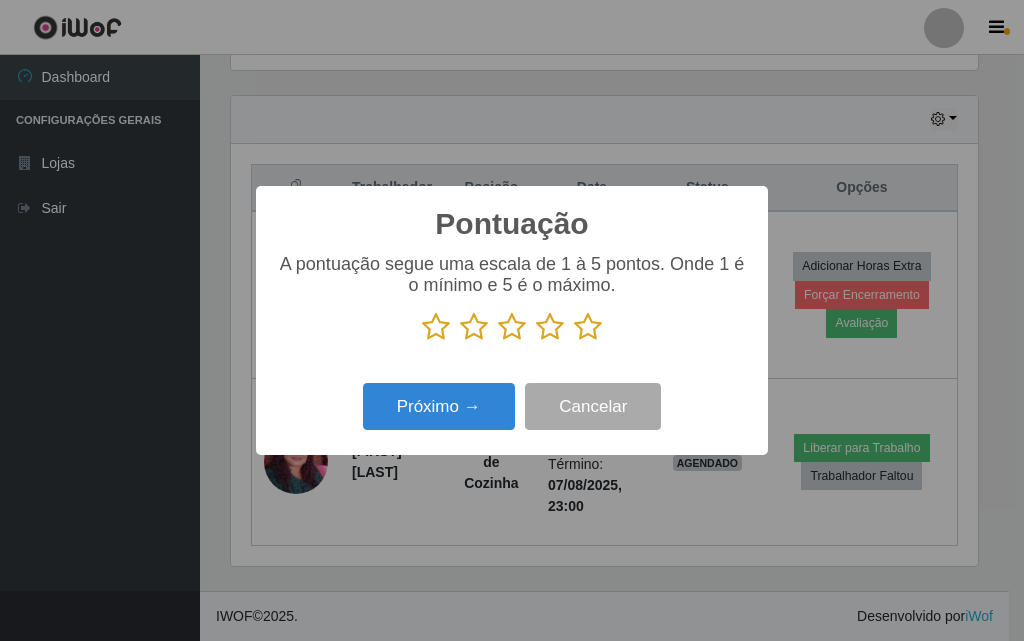 scroll, scrollTop: 999585, scrollLeft: 999253, axis: both 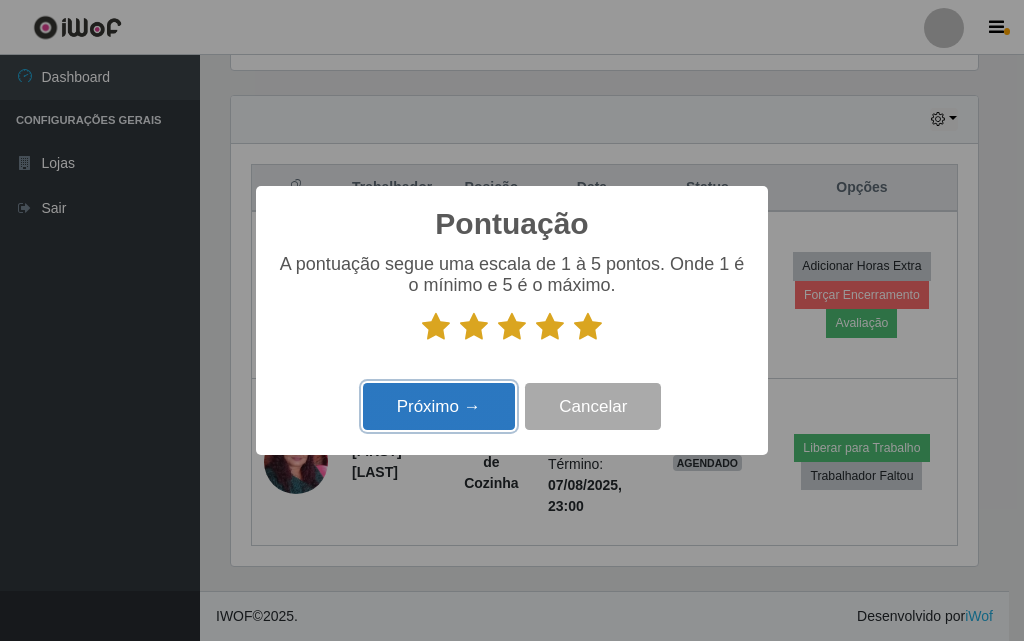 click on "Próximo →" at bounding box center (439, 406) 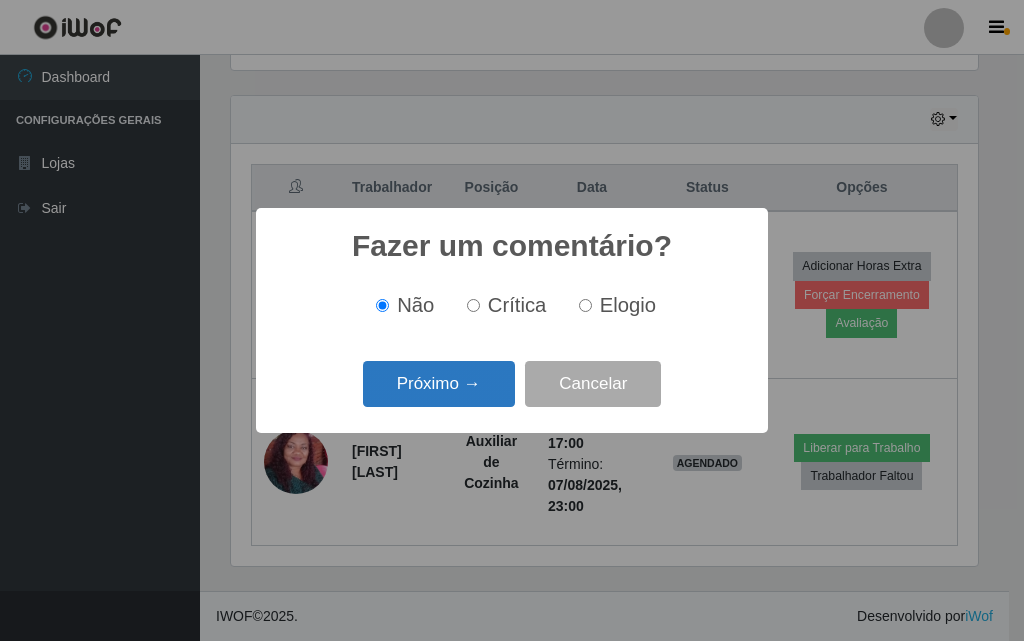 click on "Próximo →" at bounding box center [439, 384] 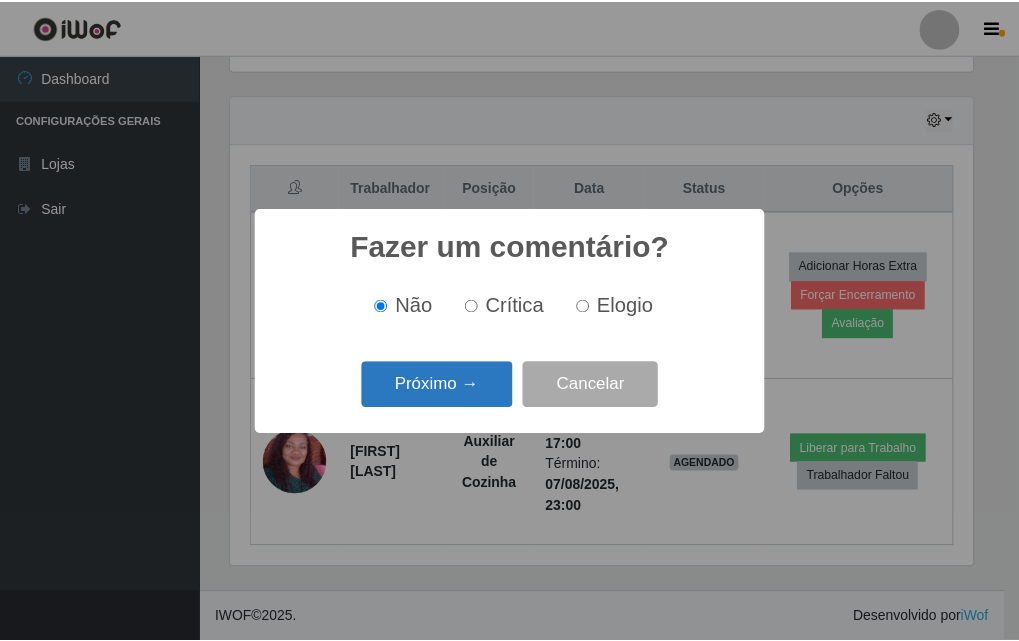 scroll, scrollTop: 999585, scrollLeft: 999253, axis: both 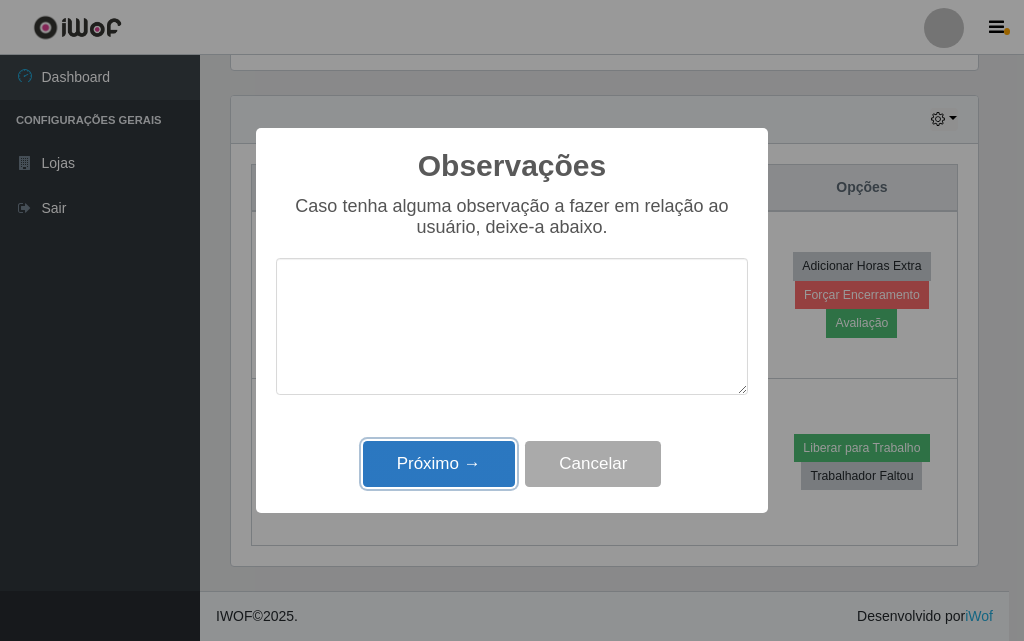 click on "Próximo →" at bounding box center (439, 464) 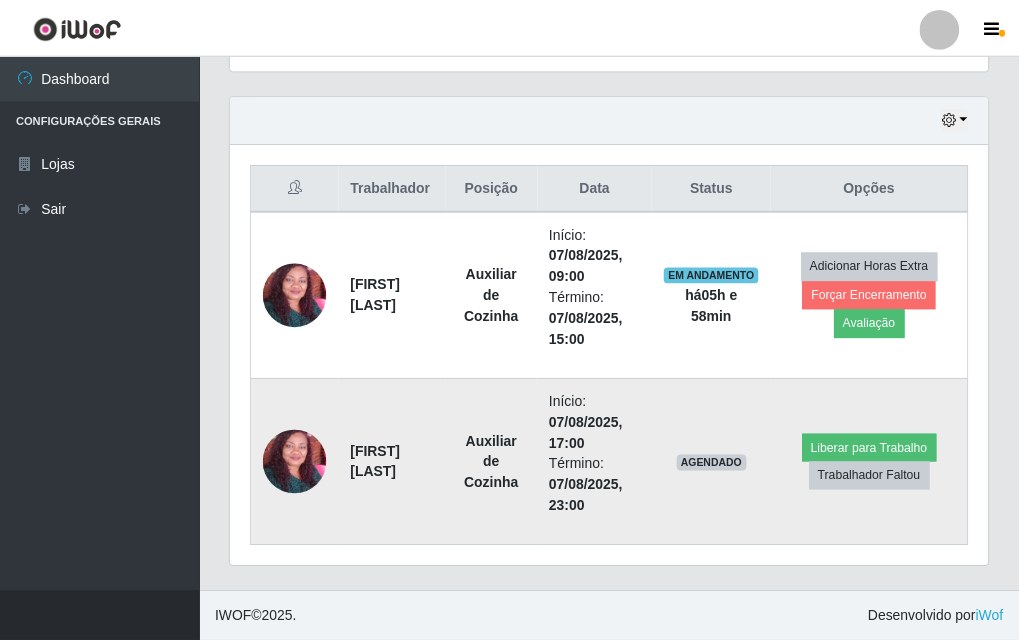 scroll, scrollTop: 999585, scrollLeft: 999243, axis: both 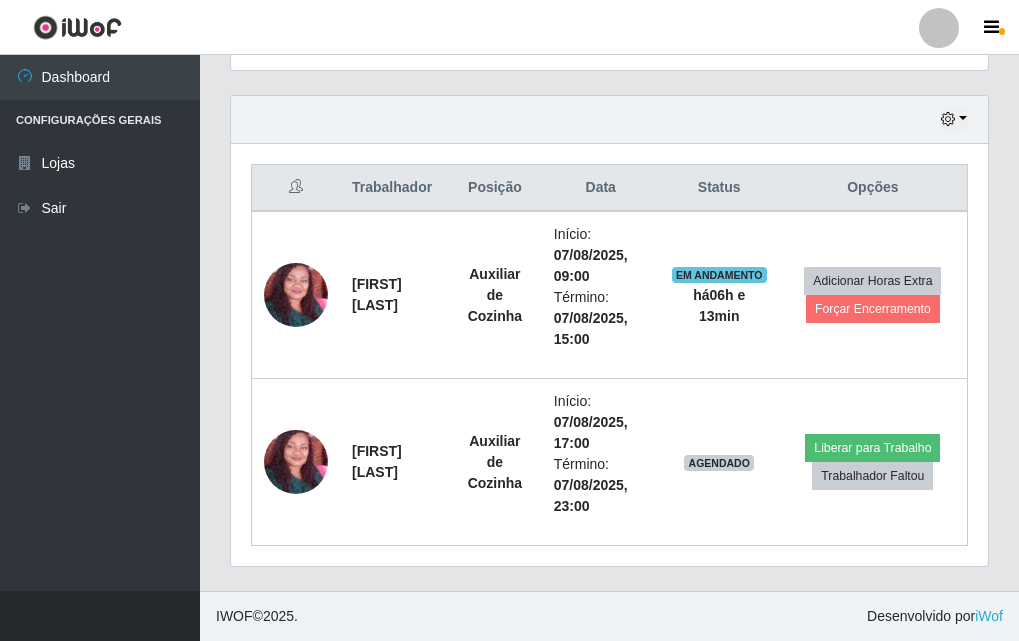 click on "Dashboard Configurações Gerais   Lojas Sair" at bounding box center [100, 323] 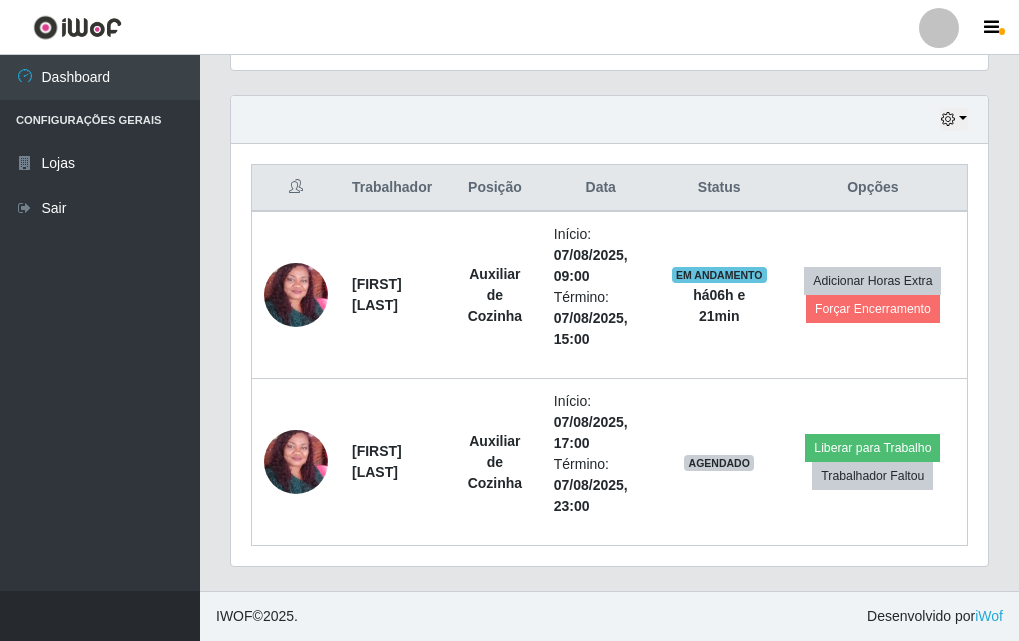 click on "Agendamentos Day Month" at bounding box center [609, -138] 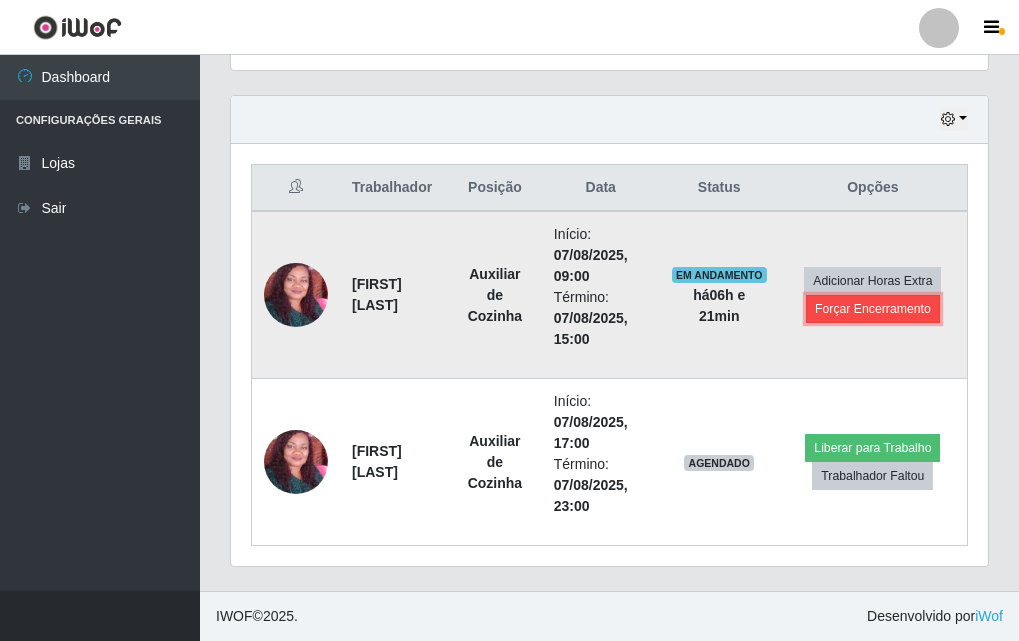 click on "Forçar Encerramento" at bounding box center (873, 309) 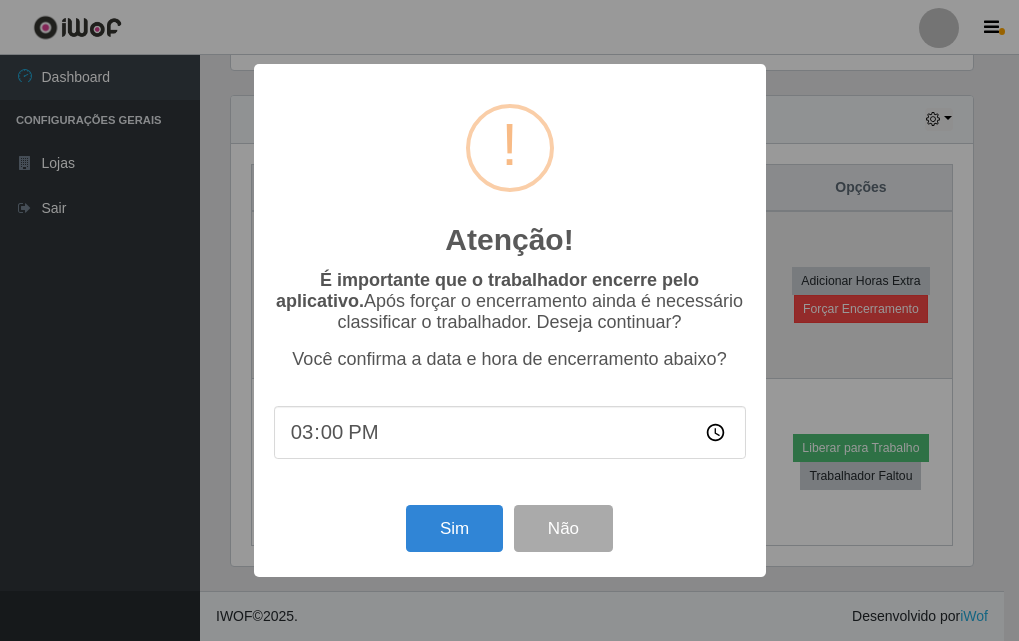 scroll, scrollTop: 999585, scrollLeft: 999253, axis: both 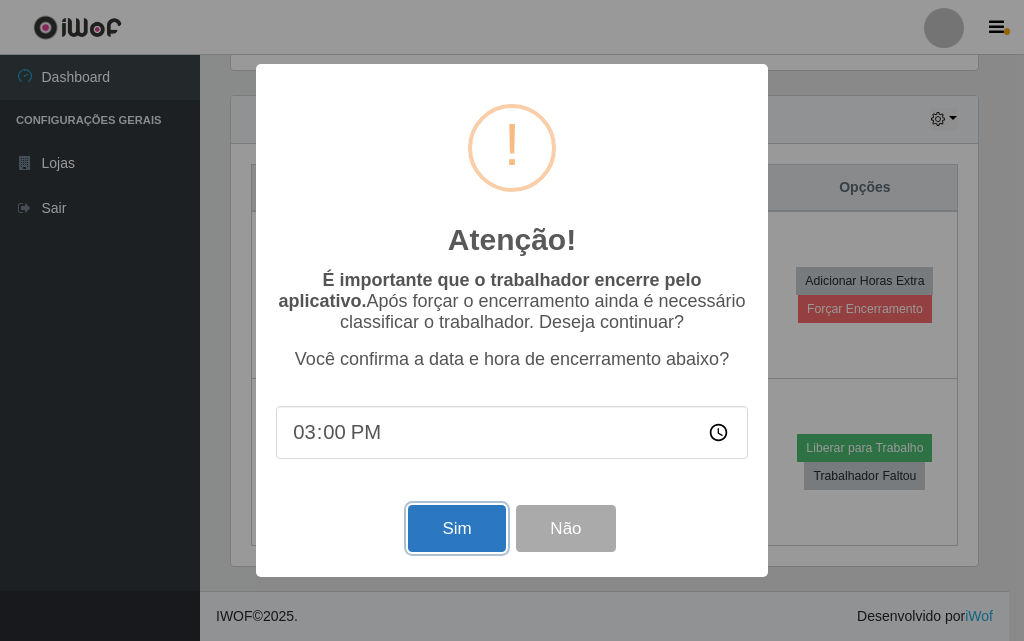 click on "Sim" at bounding box center (456, 528) 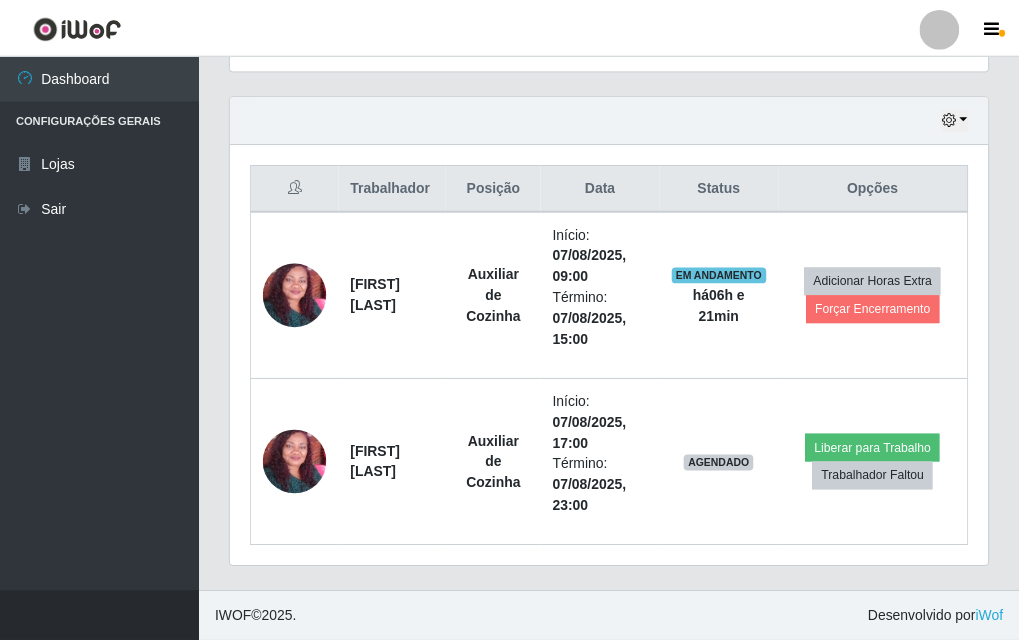 scroll, scrollTop: 999585, scrollLeft: 999243, axis: both 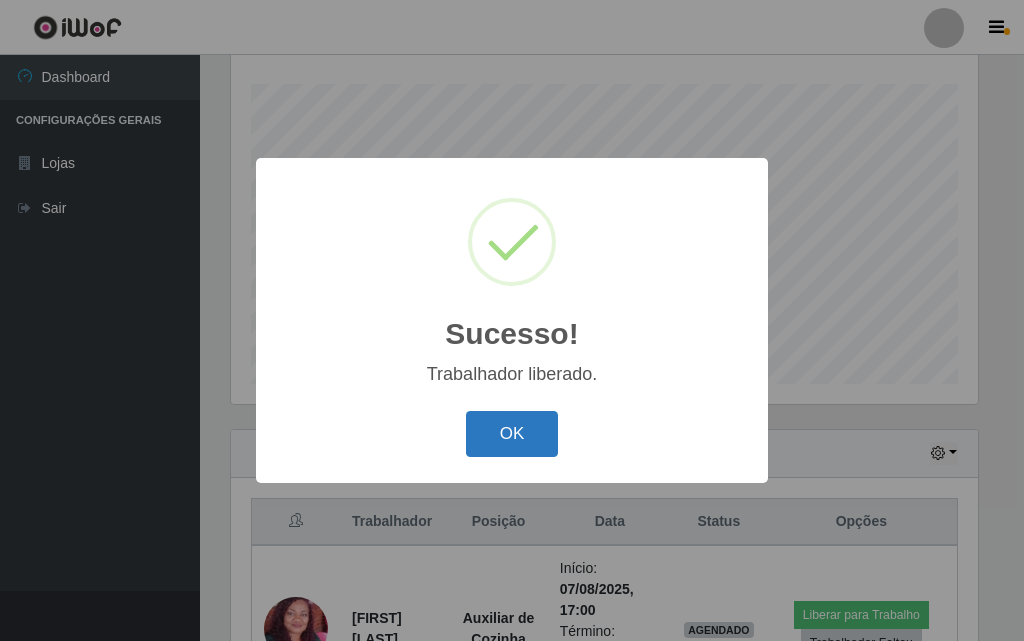 click on "OK" at bounding box center [512, 434] 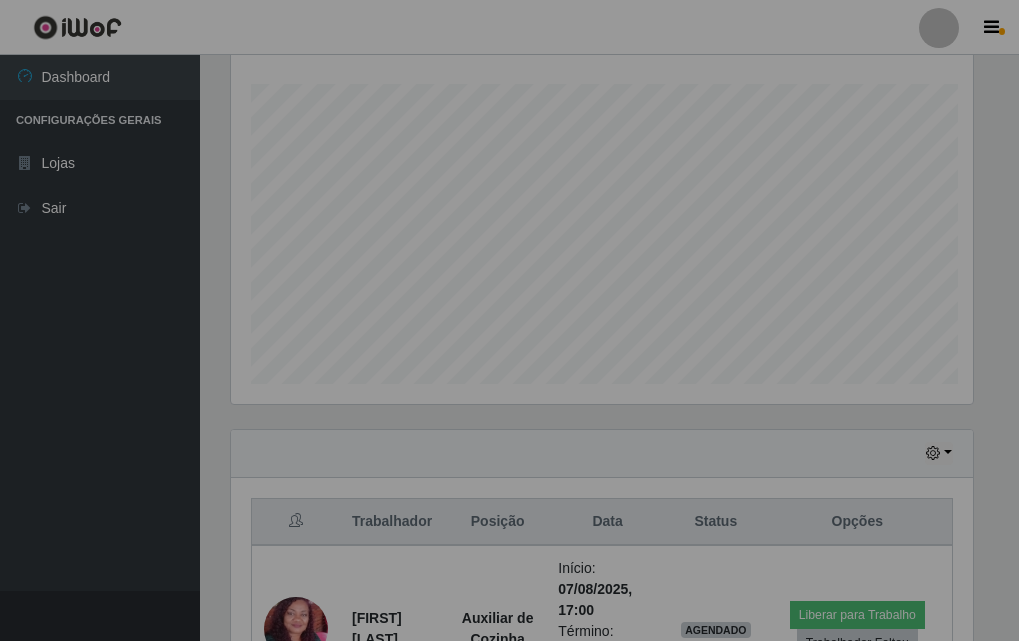 scroll, scrollTop: 999585, scrollLeft: 999243, axis: both 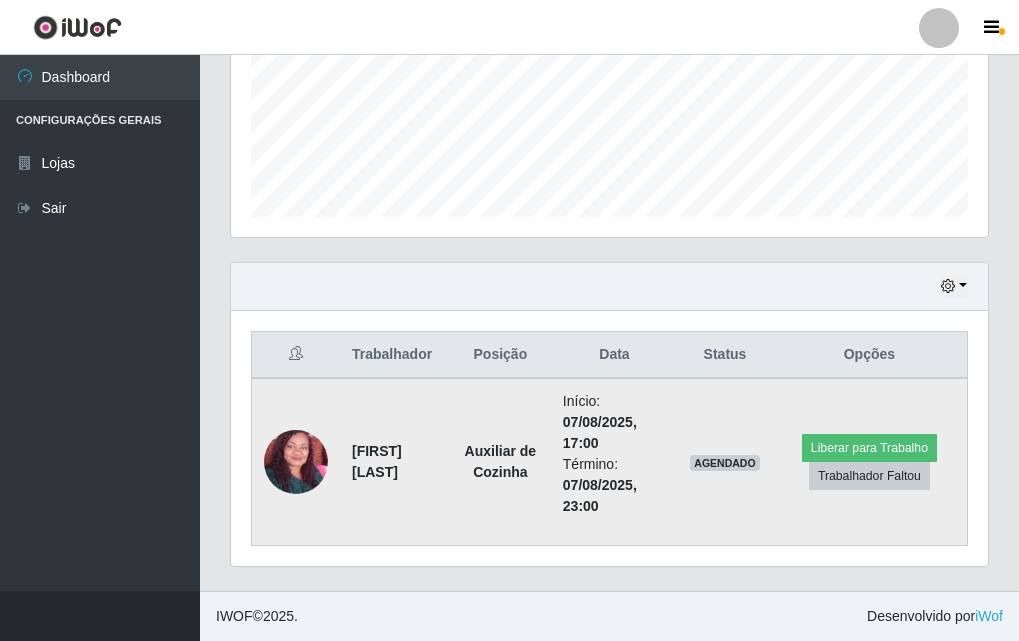 click at bounding box center (296, 462) 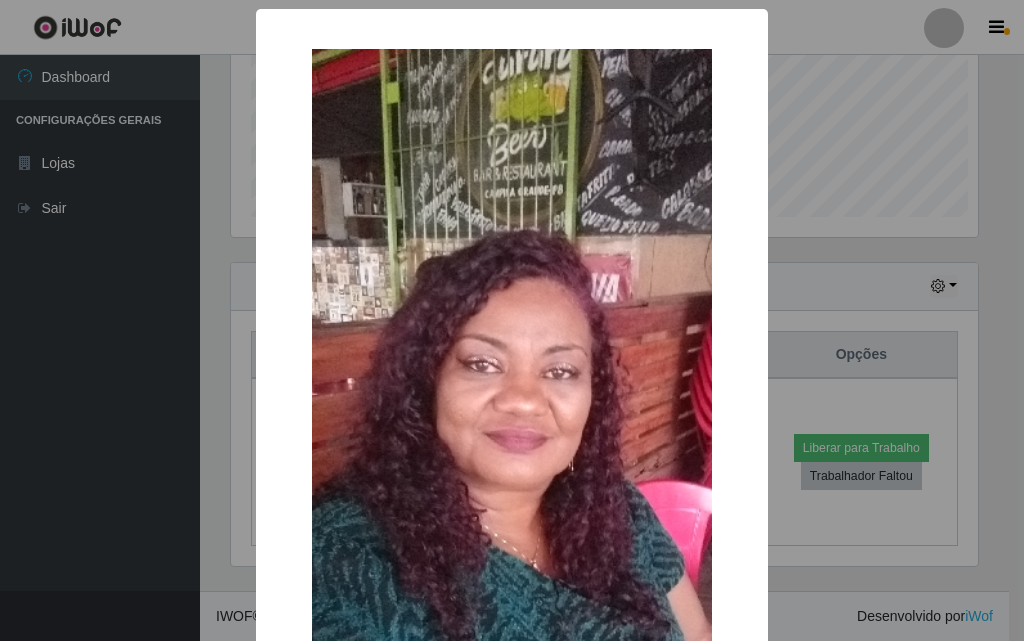 scroll, scrollTop: 999585, scrollLeft: 999253, axis: both 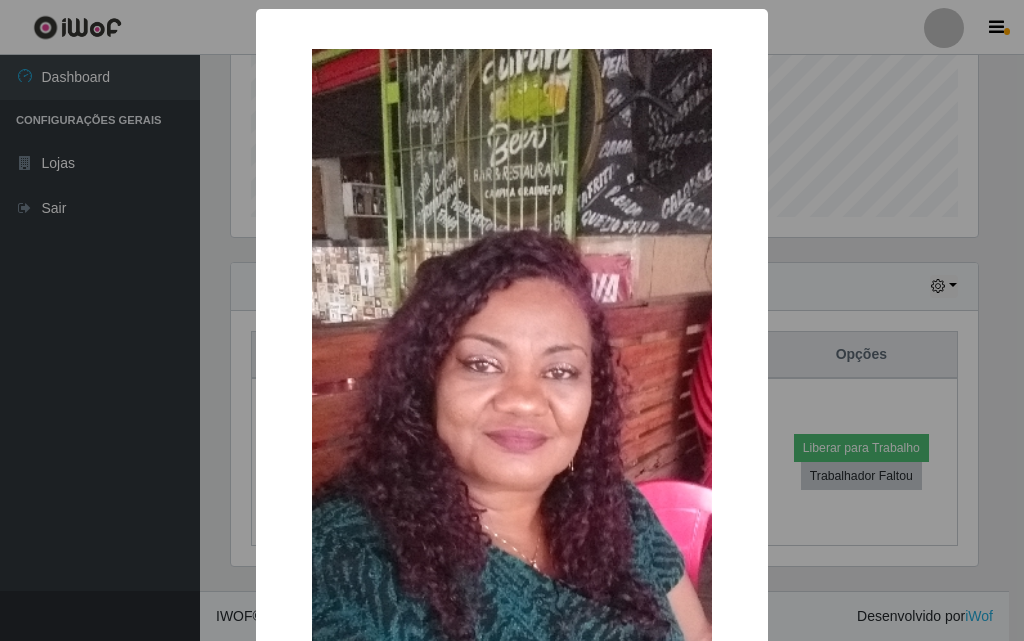 drag, startPoint x: 795, startPoint y: 244, endPoint x: 778, endPoint y: 256, distance: 20.808653 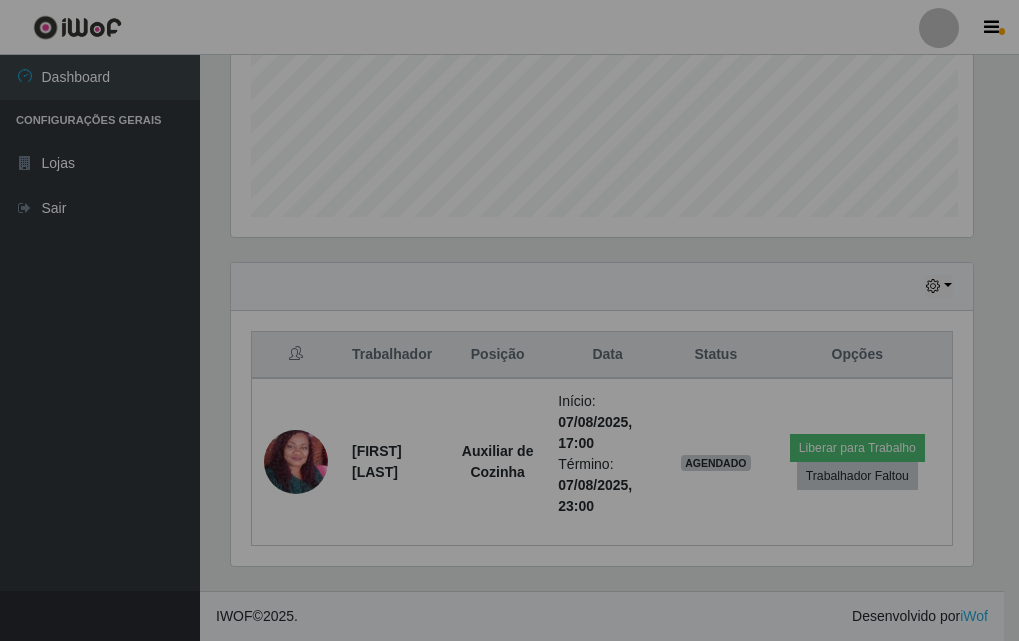 scroll, scrollTop: 999585, scrollLeft: 999243, axis: both 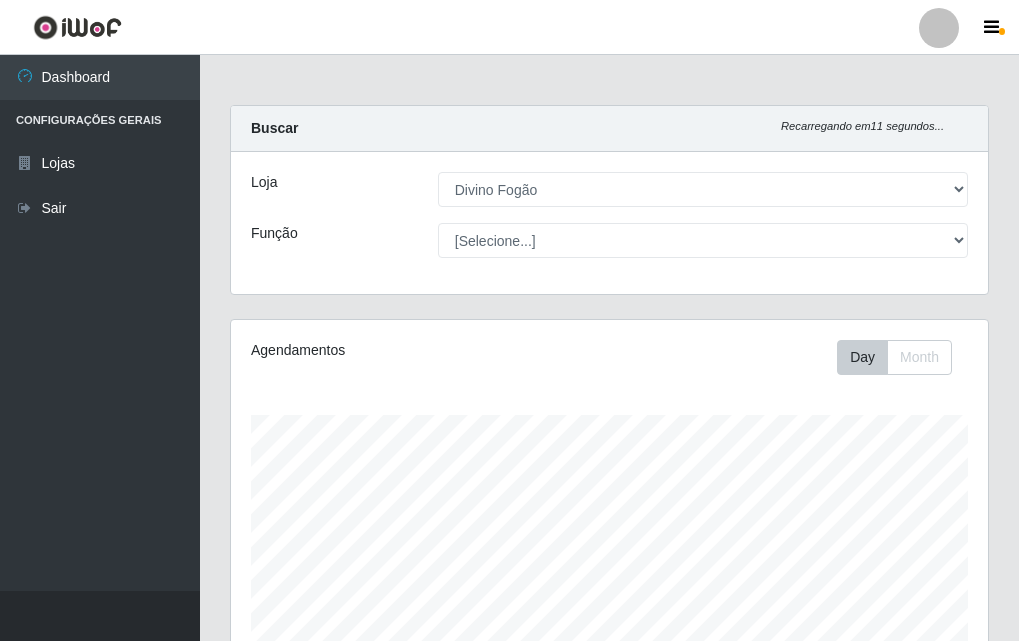 click on "Agendamentos Day Month" at bounding box center [609, 527] 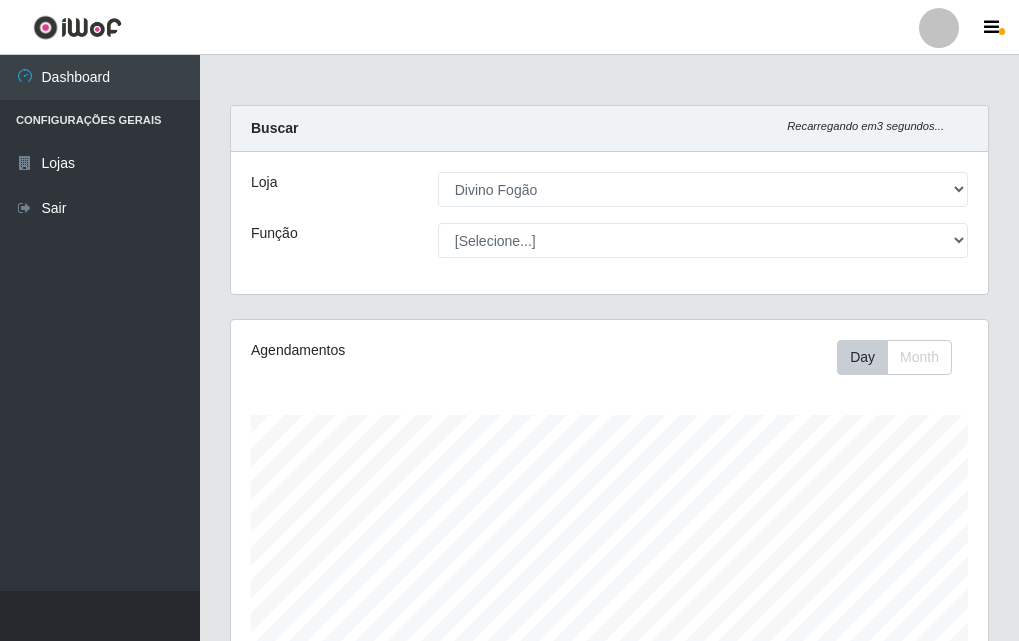 click on "Perfil  Alterar Senha  Sair" at bounding box center (509, 27) 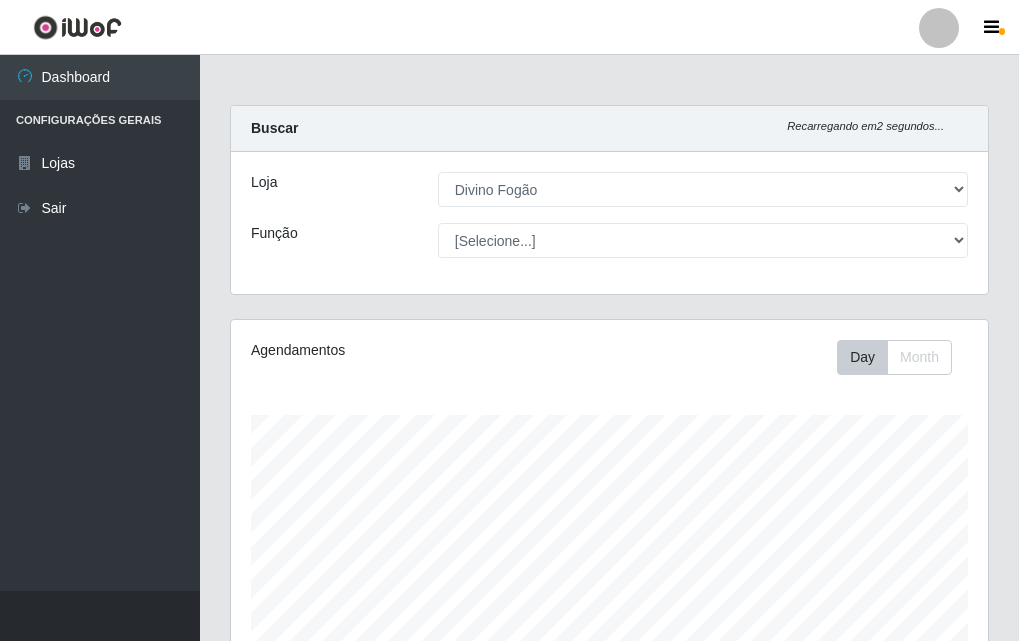 click on "Carregando...  Buscar Recarregando em  2   segundos... Loja [Selecione...] Divino Fogão Função [Selecione...] ASG ASG + ASG ++ Auxiliar de Cozinha Auxiliar de Cozinha + Auxiliar de Cozinha ++ Agendamentos Day Month   Hoje 1 dia 3 dias 1 Semana Não encerrados Trabalhador Posição Data Status Opções [FIRST] [LAST] Auxiliar de Cozinha   Início:   [DATE], [TIME] Término:   [DATE], [TIME] AGENDADO Liberar para Trabalho Trabalhador Faltou" at bounding box center (609, 572) 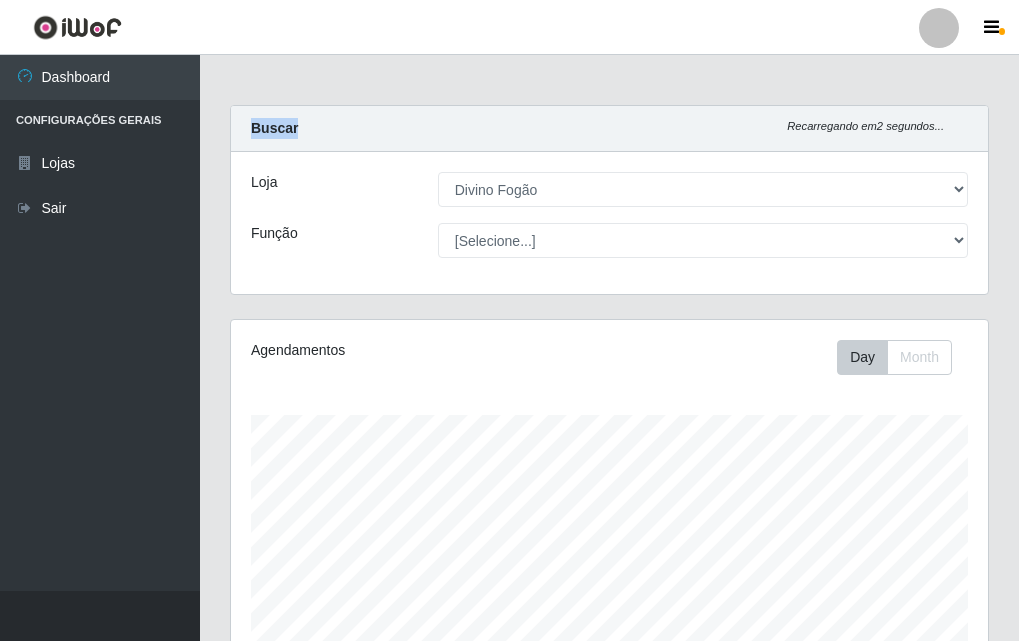 click on "Carregando...  Buscar Recarregando em  2   segundos... Loja [Selecione...] Divino Fogão Função [Selecione...] ASG ASG + ASG ++ Auxiliar de Cozinha Auxiliar de Cozinha + Auxiliar de Cozinha ++ Agendamentos Day Month   Hoje 1 dia 3 dias 1 Semana Não encerrados Trabalhador Posição Data Status Opções [FIRST] [LAST] Auxiliar de Cozinha   Início:   [DATE], [TIME] Término:   [DATE], [TIME] AGENDADO Liberar para Trabalho Trabalhador Faltou" at bounding box center (609, 572) 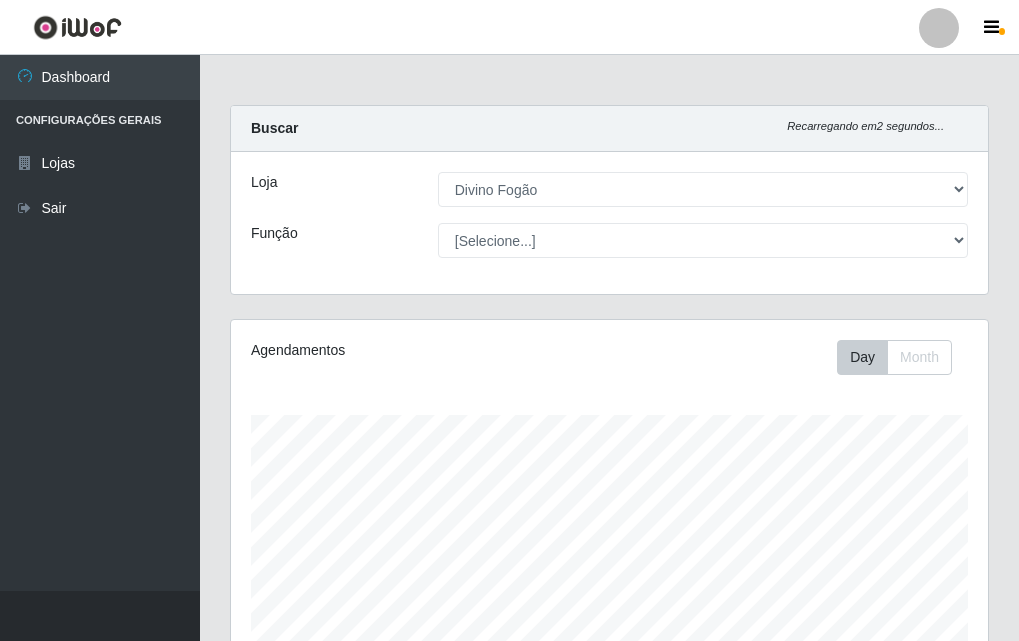 click on "Carregando...  Buscar Recarregando em  2   segundos... Loja [Selecione...] Divino Fogão Função [Selecione...] ASG ASG + ASG ++ Auxiliar de Cozinha Auxiliar de Cozinha + Auxiliar de Cozinha ++ Agendamentos Day Month   Hoje 1 dia 3 dias 1 Semana Não encerrados Trabalhador Posição Data Status Opções [FIRST] [LAST] Auxiliar de Cozinha   Início:   [DATE], [TIME] Término:   [DATE], [TIME] AGENDADO Liberar para Trabalho Trabalhador Faltou" at bounding box center [609, 572] 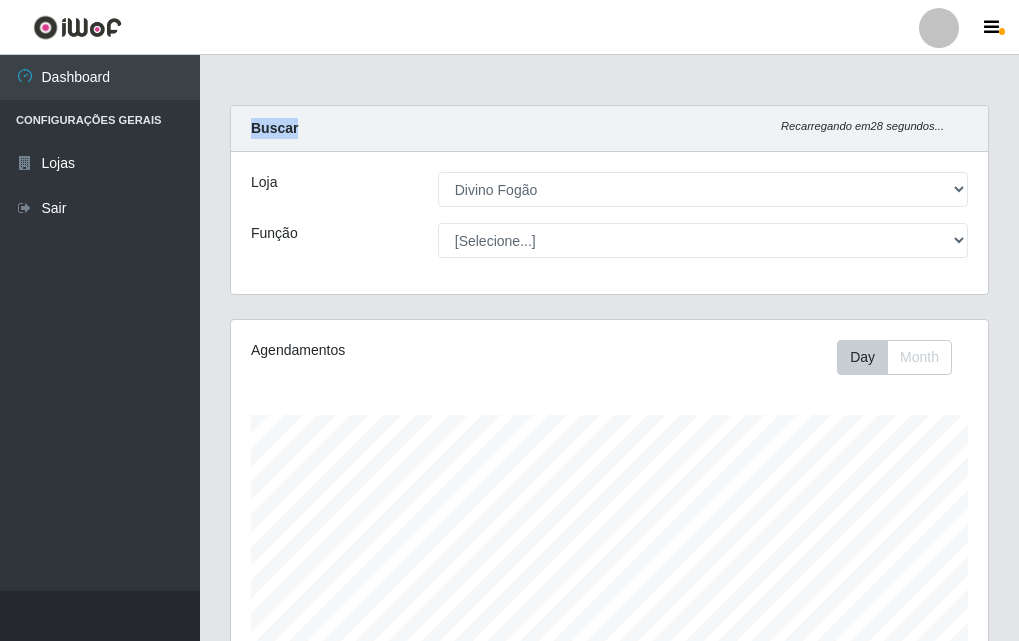 click on "Agendamentos Day Month" at bounding box center [609, 527] 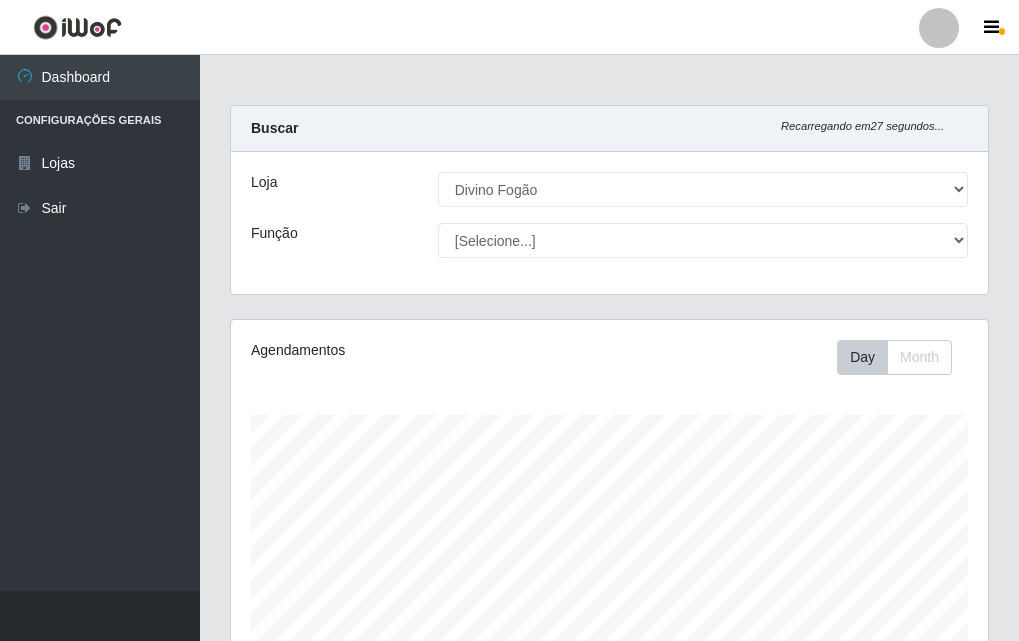 click on "Agendamentos Day Month" at bounding box center [609, 527] 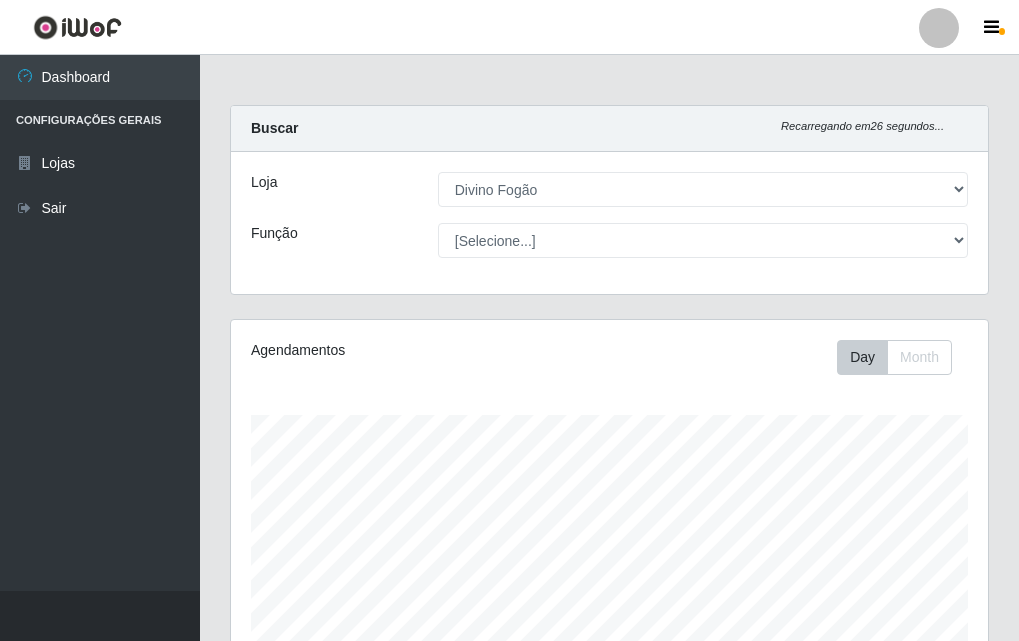click on "Agendamentos Day Month" at bounding box center [609, 527] 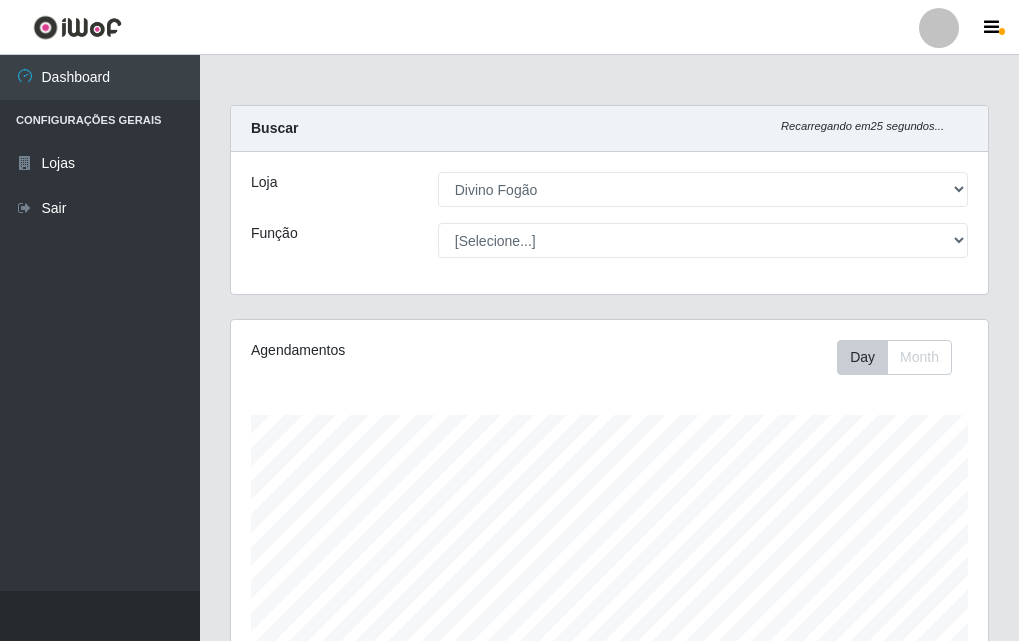 click on "Agendamentos Day Month" at bounding box center (609, 527) 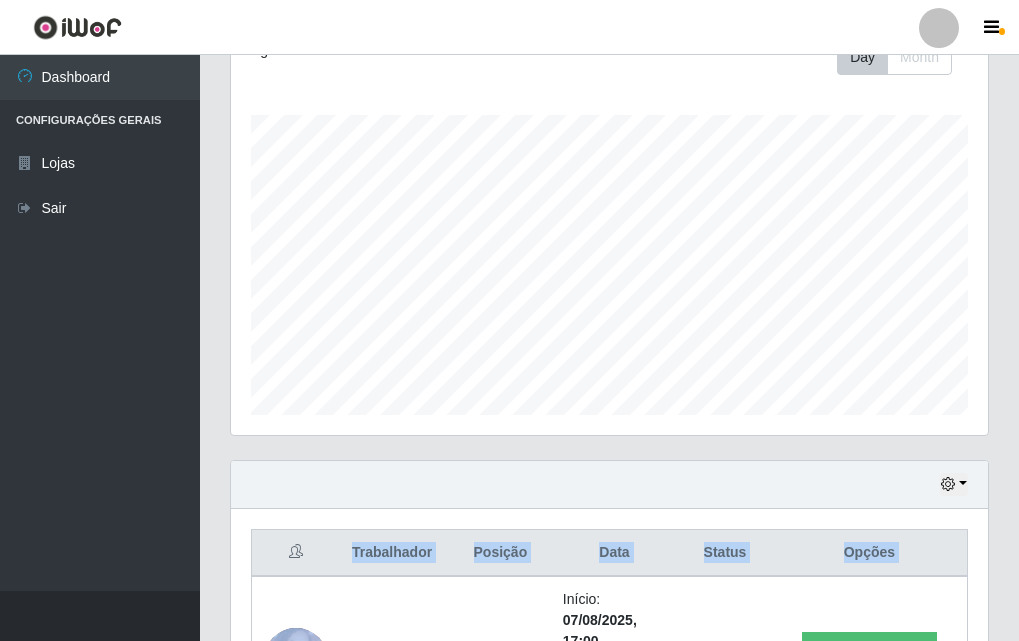 scroll, scrollTop: 498, scrollLeft: 0, axis: vertical 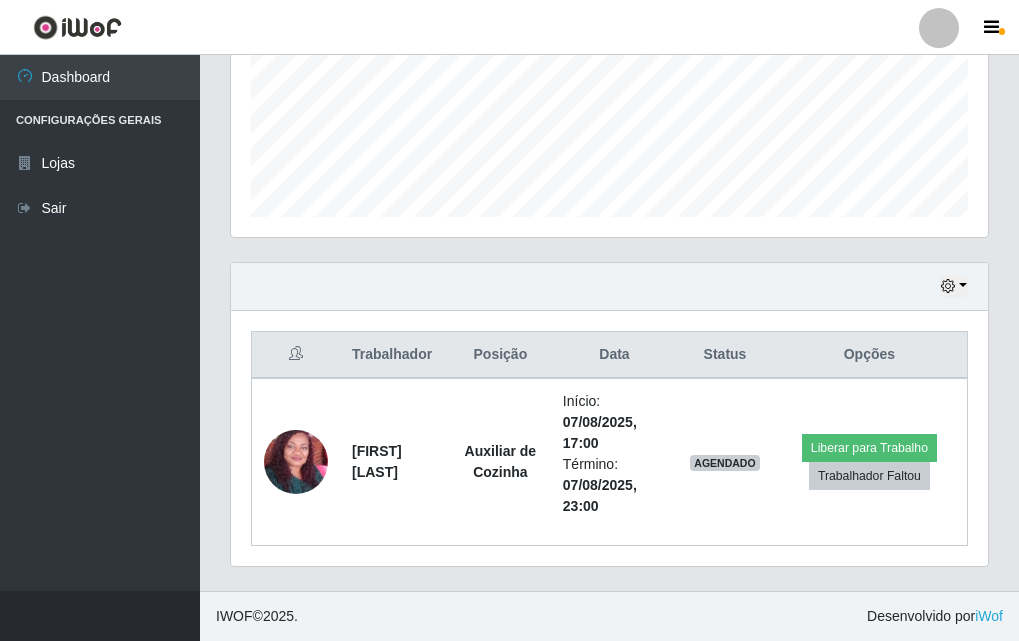 click on "Perfil  Alterar Senha  Sair Dashboard Configurações Gerais   Lojas Sair  Carregando...  Buscar Recarregando em  17   segundos... Loja [Selecione...] Divino Fogão Função [Selecione...] ASG ASG + ASG ++ Auxiliar de Cozinha Auxiliar de Cozinha + Auxiliar de Cozinha ++ Agendamentos Day Month 18/07 Agendamentos 12   Hoje 1 dia 3 dias 1 Semana Não encerrados Trabalhador Posição Data Status Opções [FIRST] [LAST] Auxiliar de Cozinha   Início:   [DATE], [TIME] Término:   [DATE], [TIME] AGENDADO Liberar para Trabalho Trabalhador Faltou Mensagem do Administrativo IWOF  ©  2025 . Desenvolvido por  iWof" at bounding box center [509, 71] 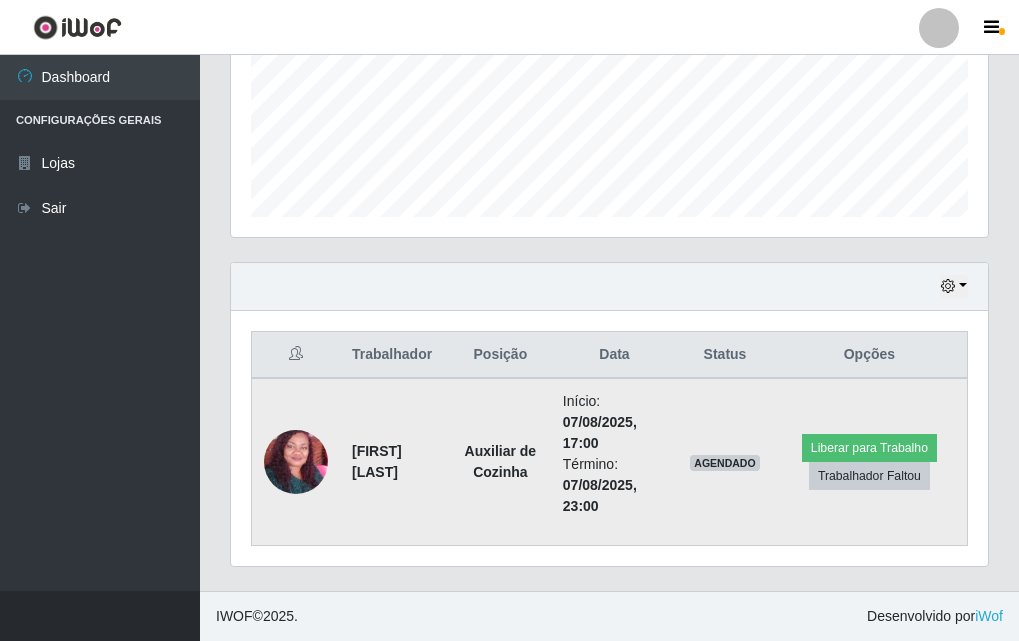 click on "Liberar para Trabalho Trabalhador Faltou" at bounding box center (870, 462) 